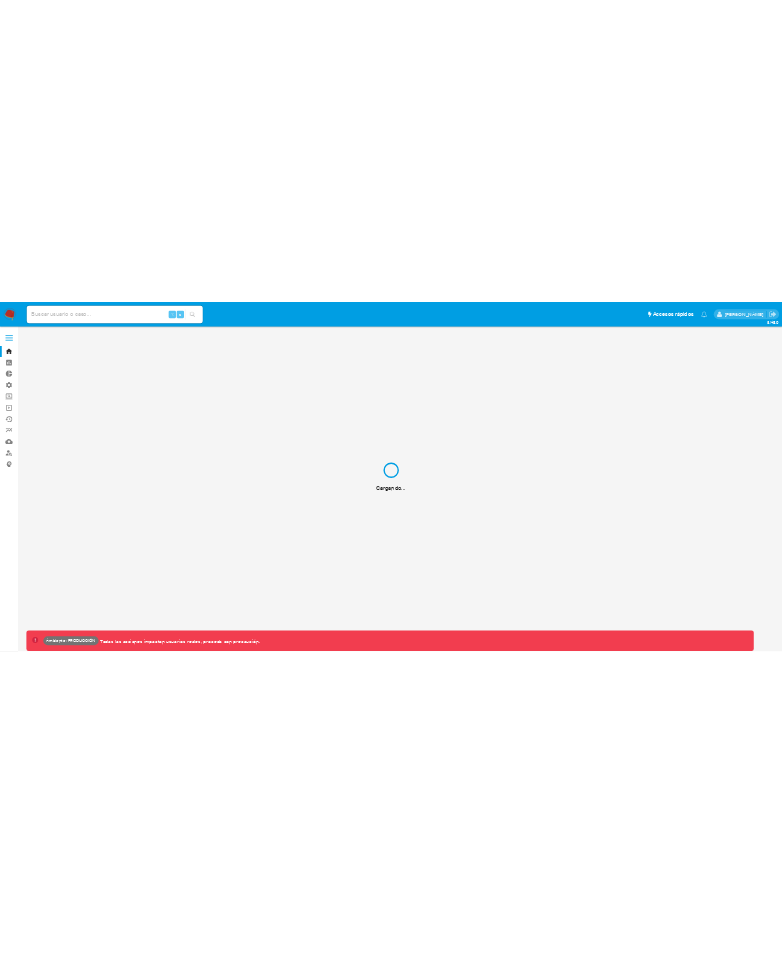 scroll, scrollTop: 0, scrollLeft: 0, axis: both 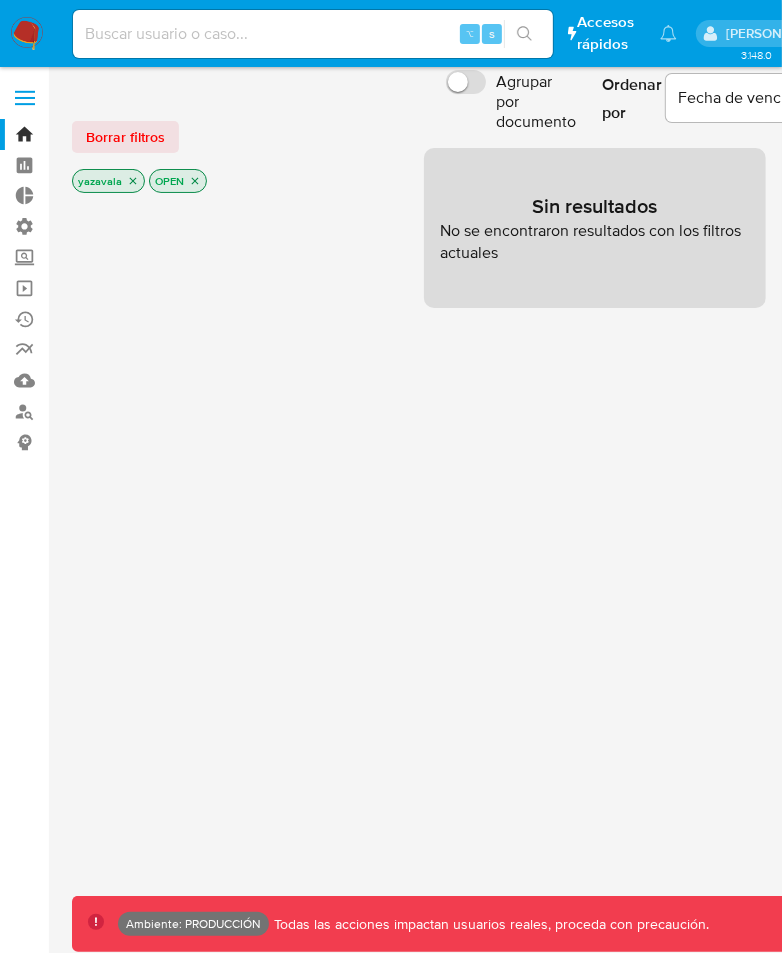 click at bounding box center [25, 104] 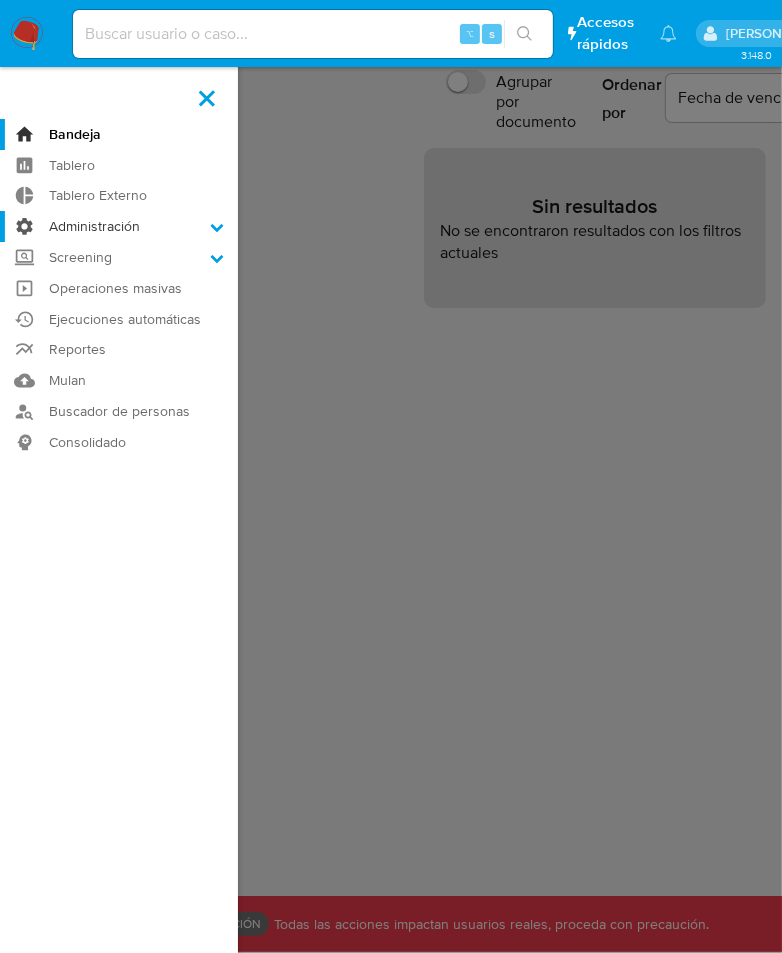 click on "Administración" at bounding box center [119, 226] 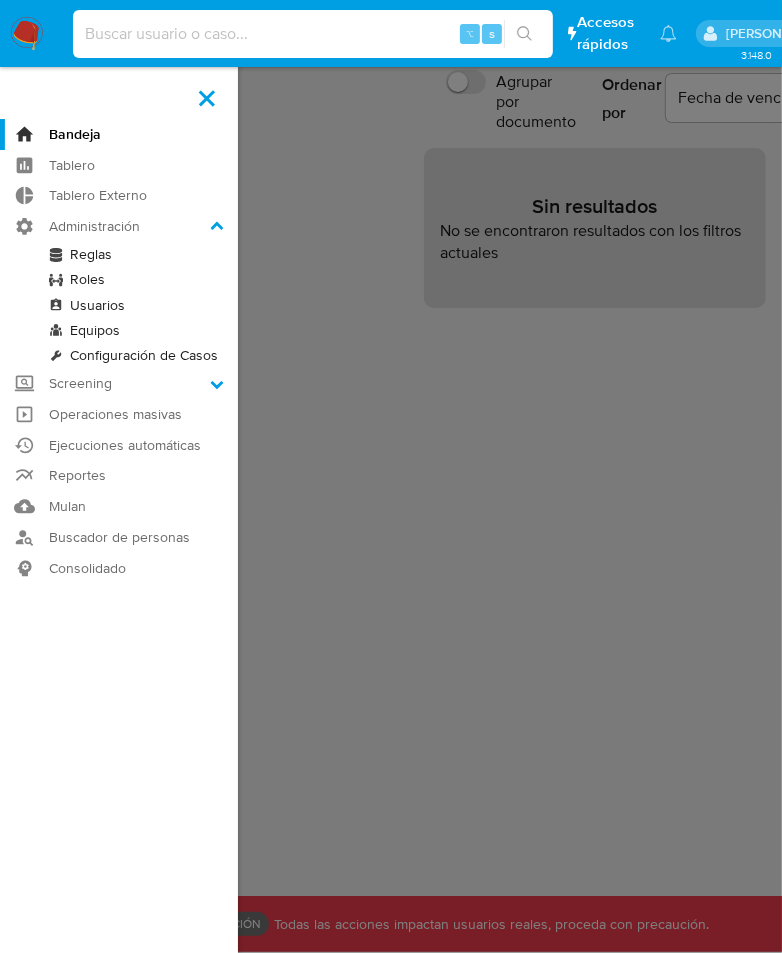 drag, startPoint x: 218, startPoint y: 34, endPoint x: 324, endPoint y: 31, distance: 106.04244 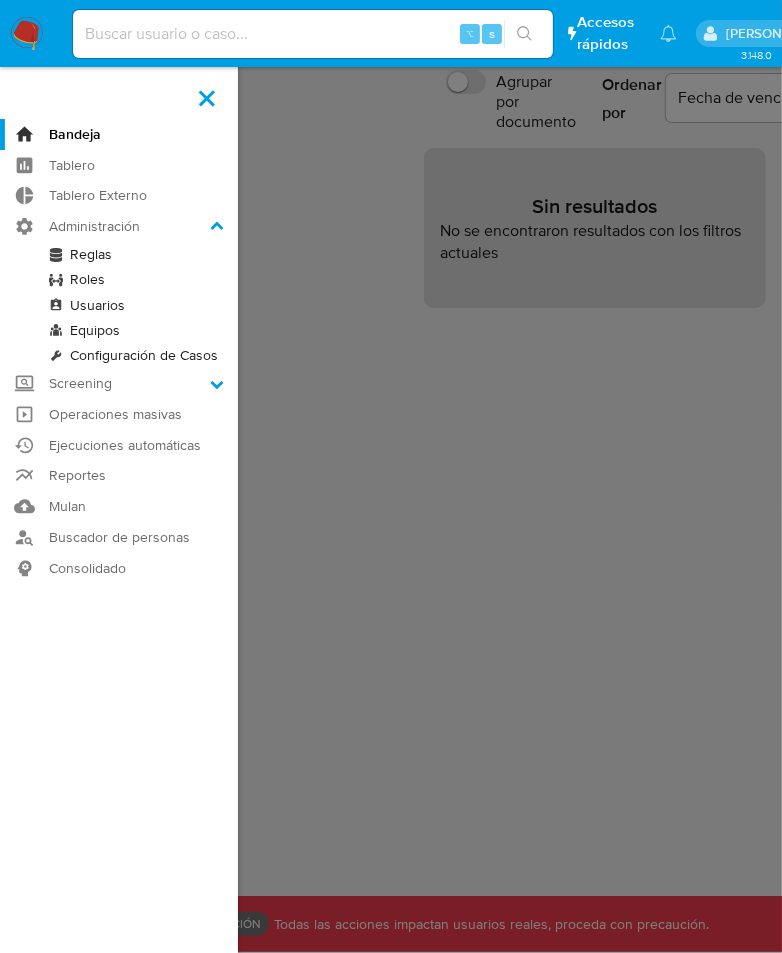 click at bounding box center (313, 34) 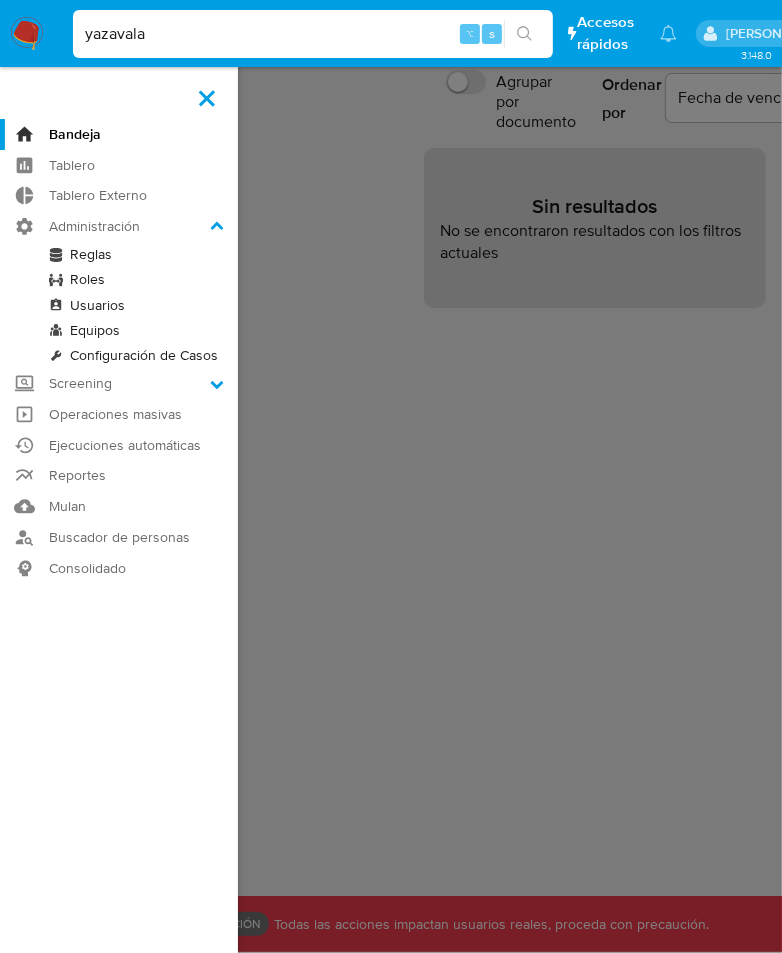 type on "yazavala" 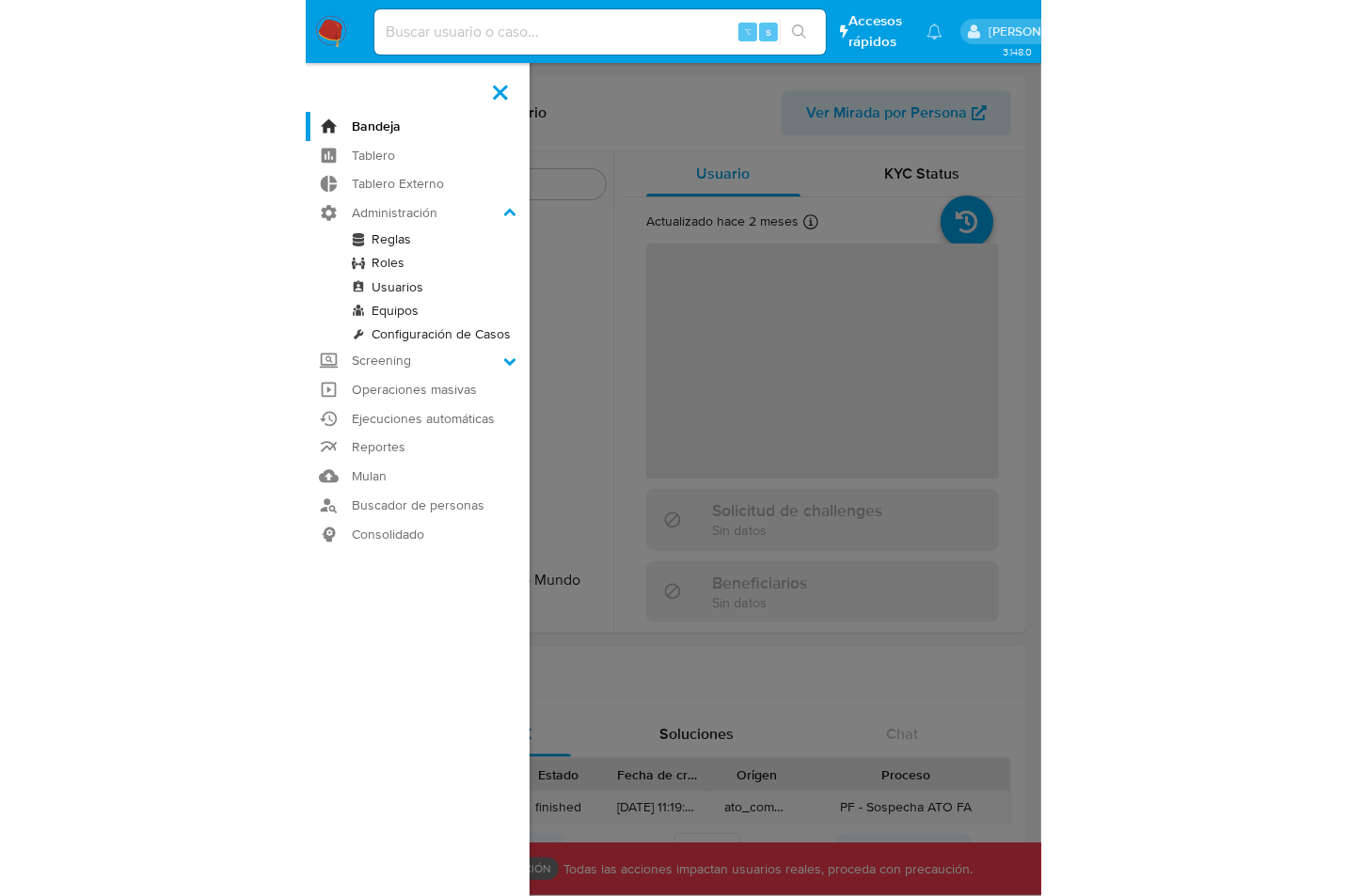 scroll, scrollTop: 839, scrollLeft: 0, axis: vertical 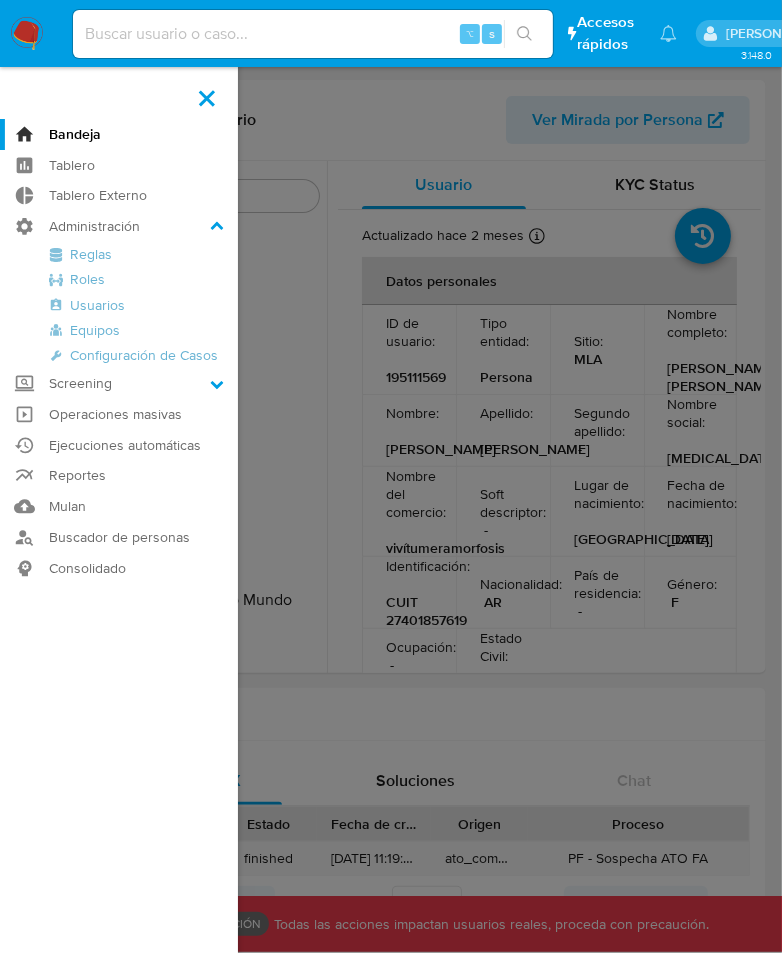 select on "10" 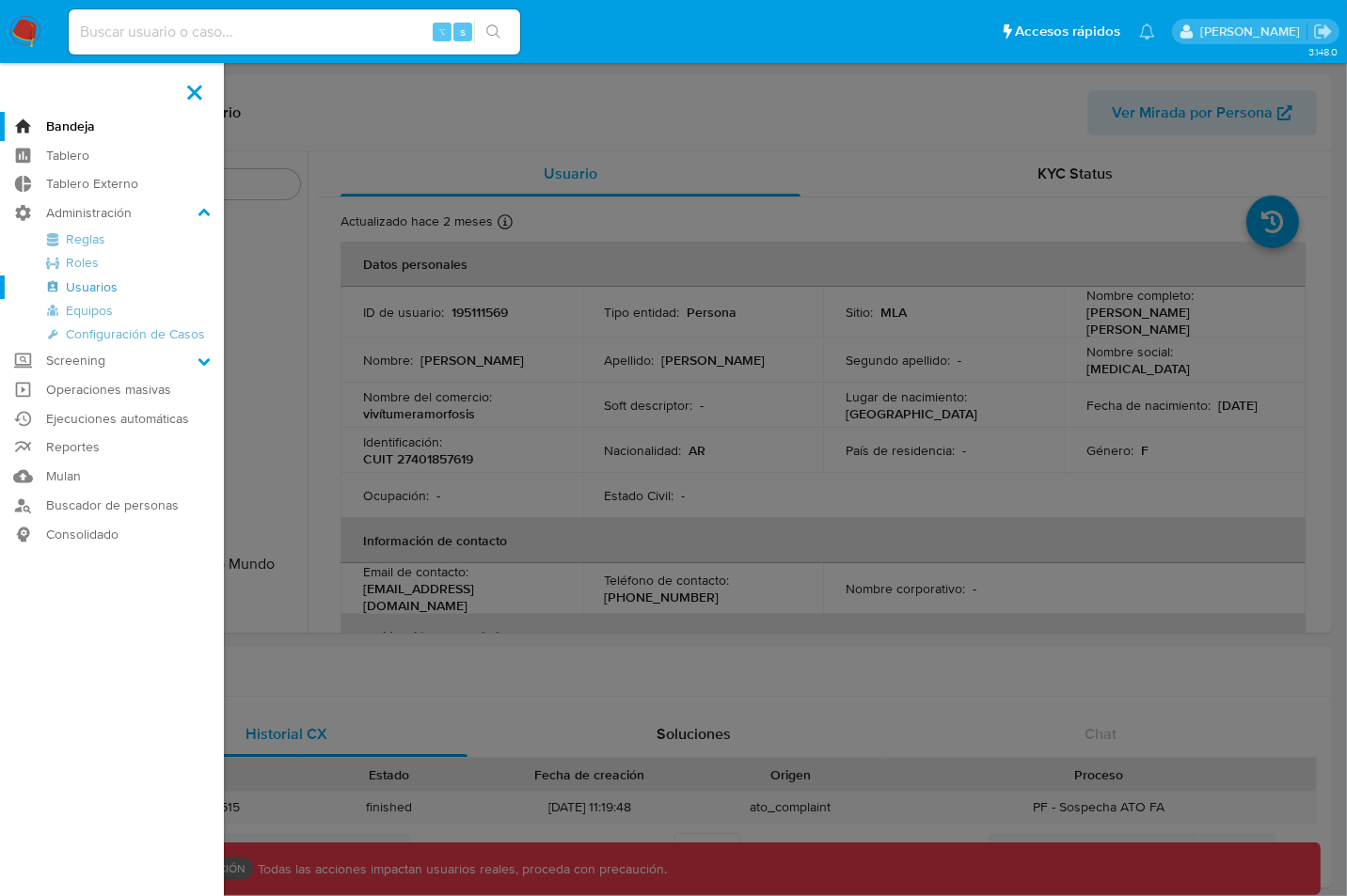 click on "Usuarios" at bounding box center [112, 287] 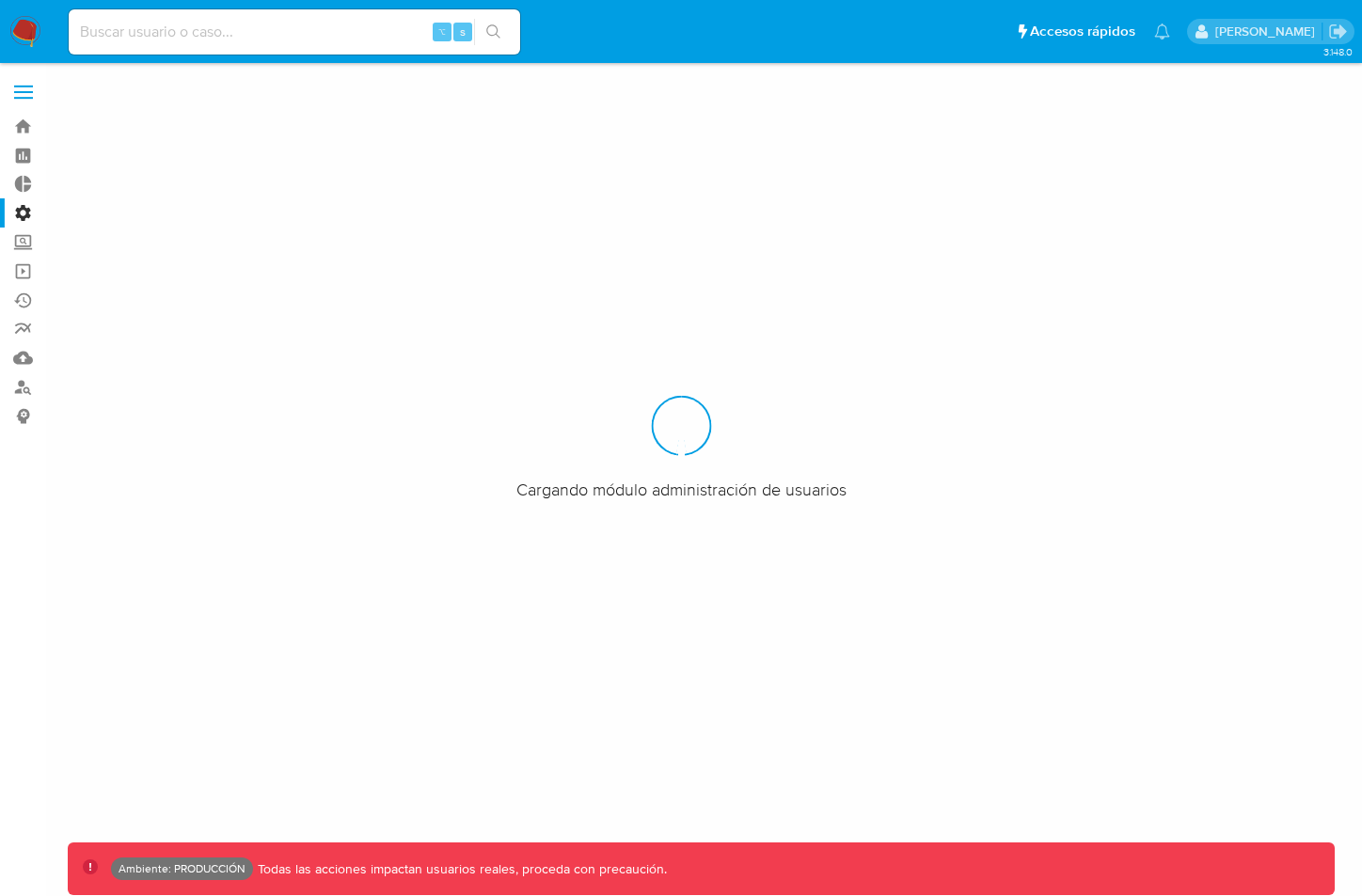 scroll, scrollTop: 0, scrollLeft: 0, axis: both 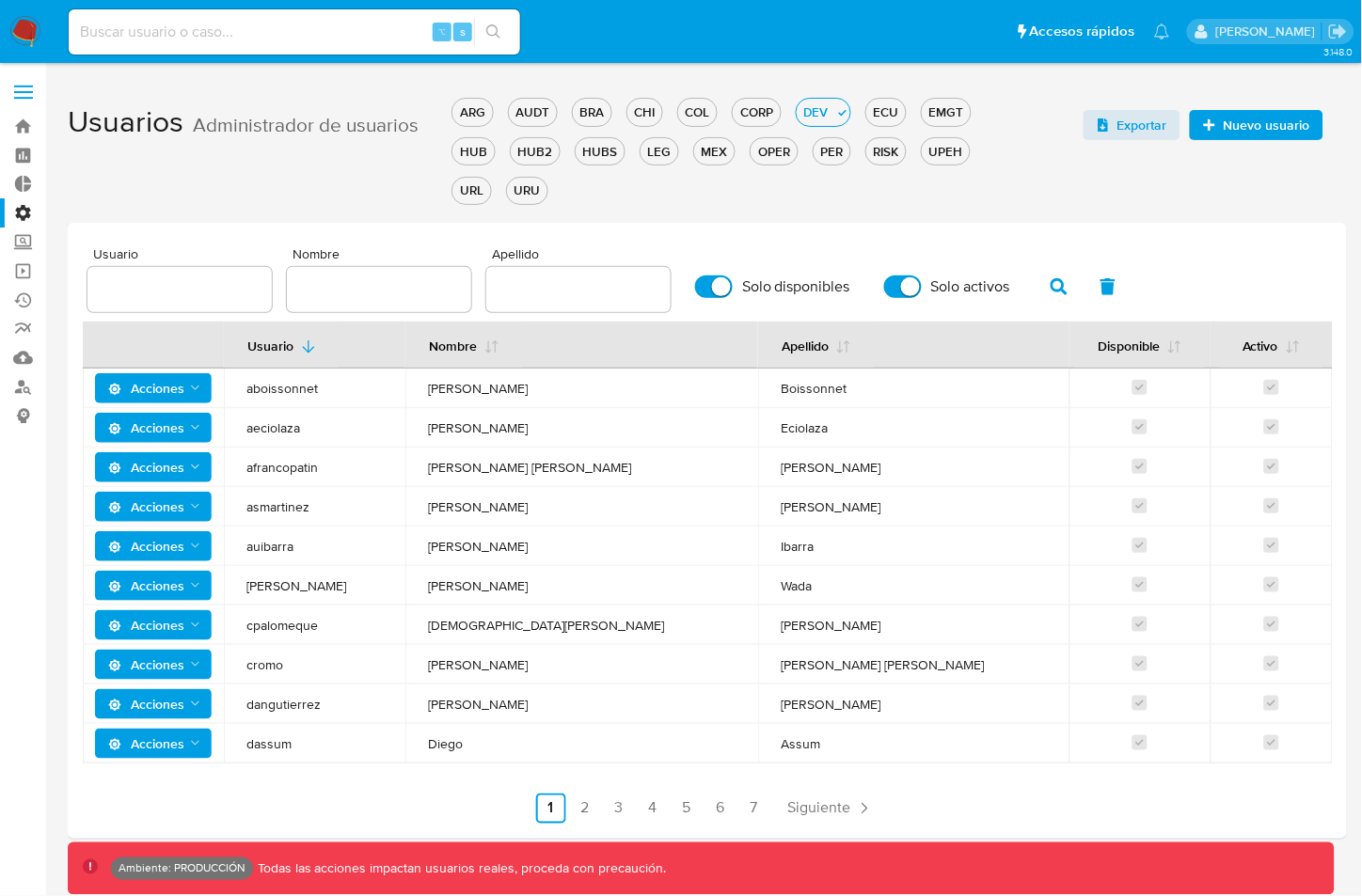 click at bounding box center [24, 92] 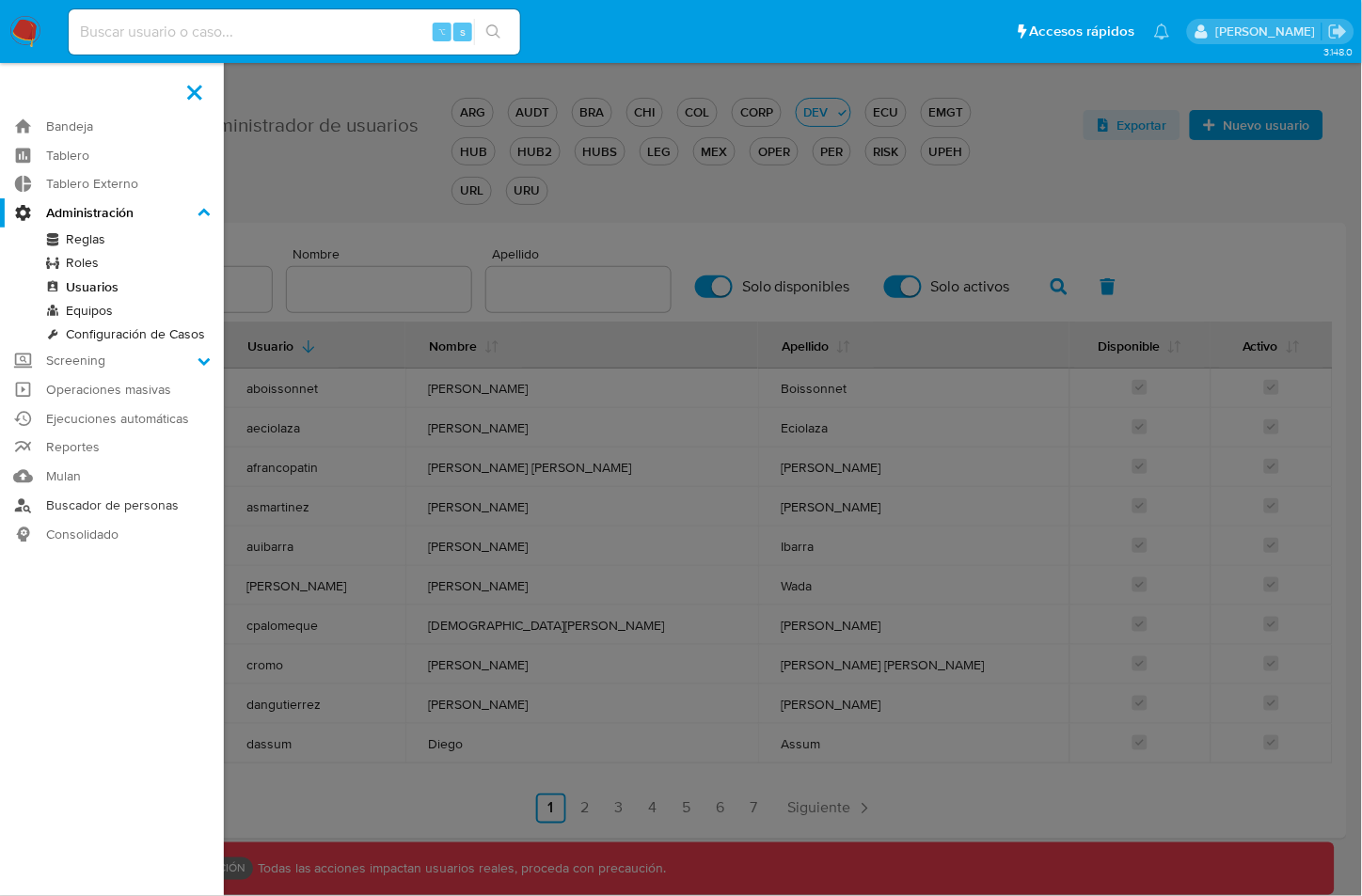 click on "Buscador de personas" at bounding box center [112, 505] 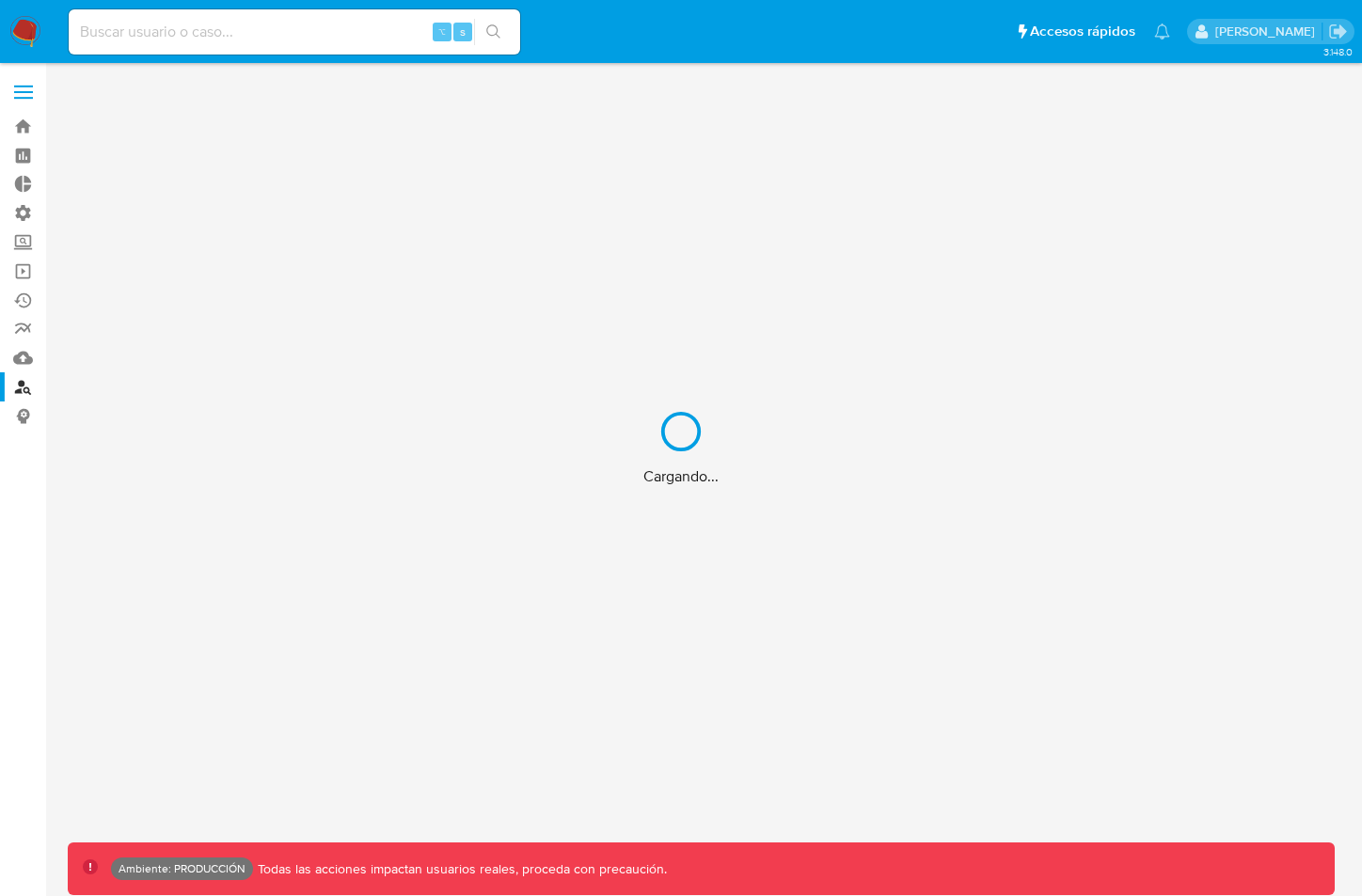 scroll, scrollTop: 0, scrollLeft: 0, axis: both 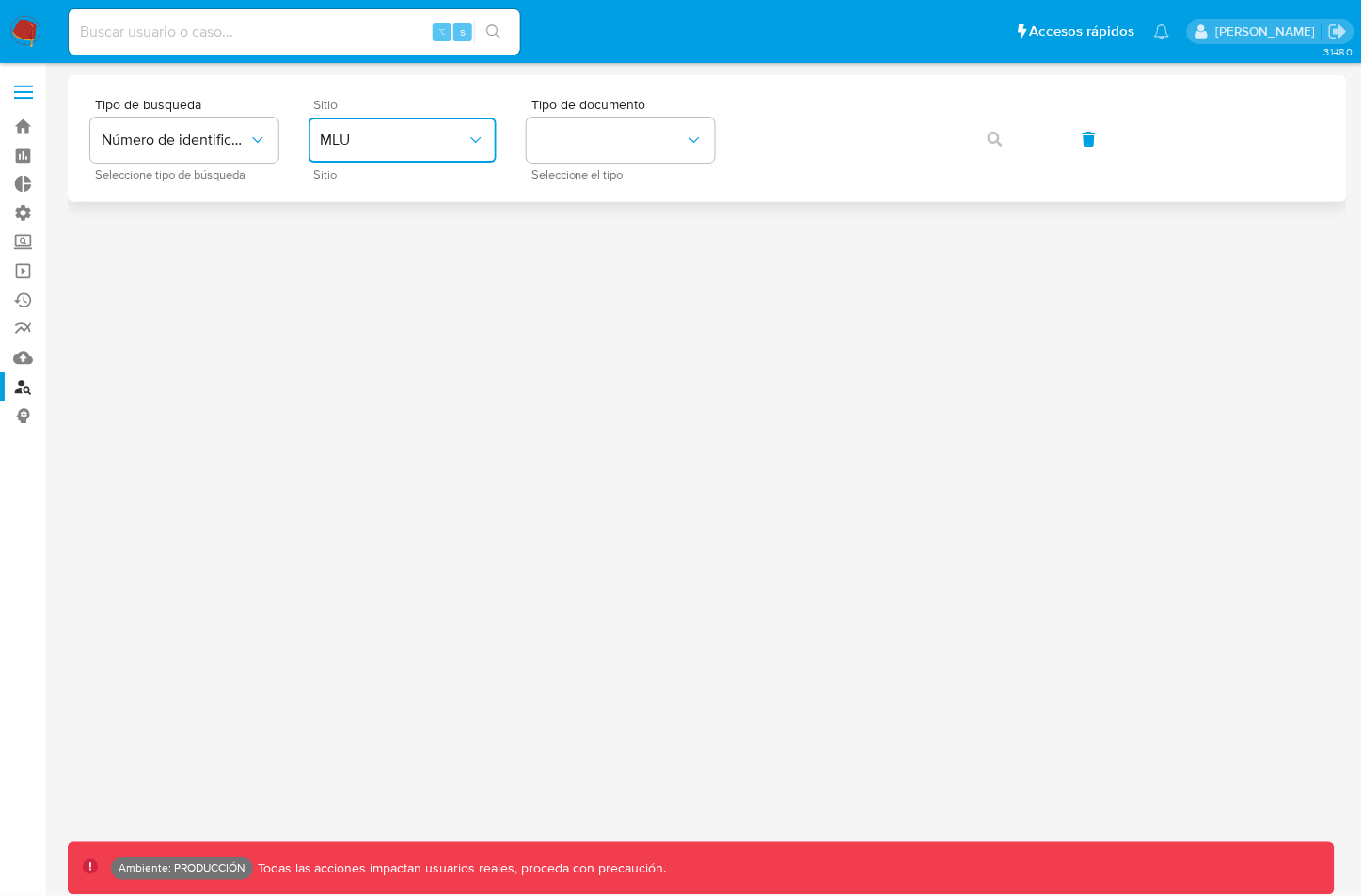 click on "MLU" at bounding box center [393, 140] 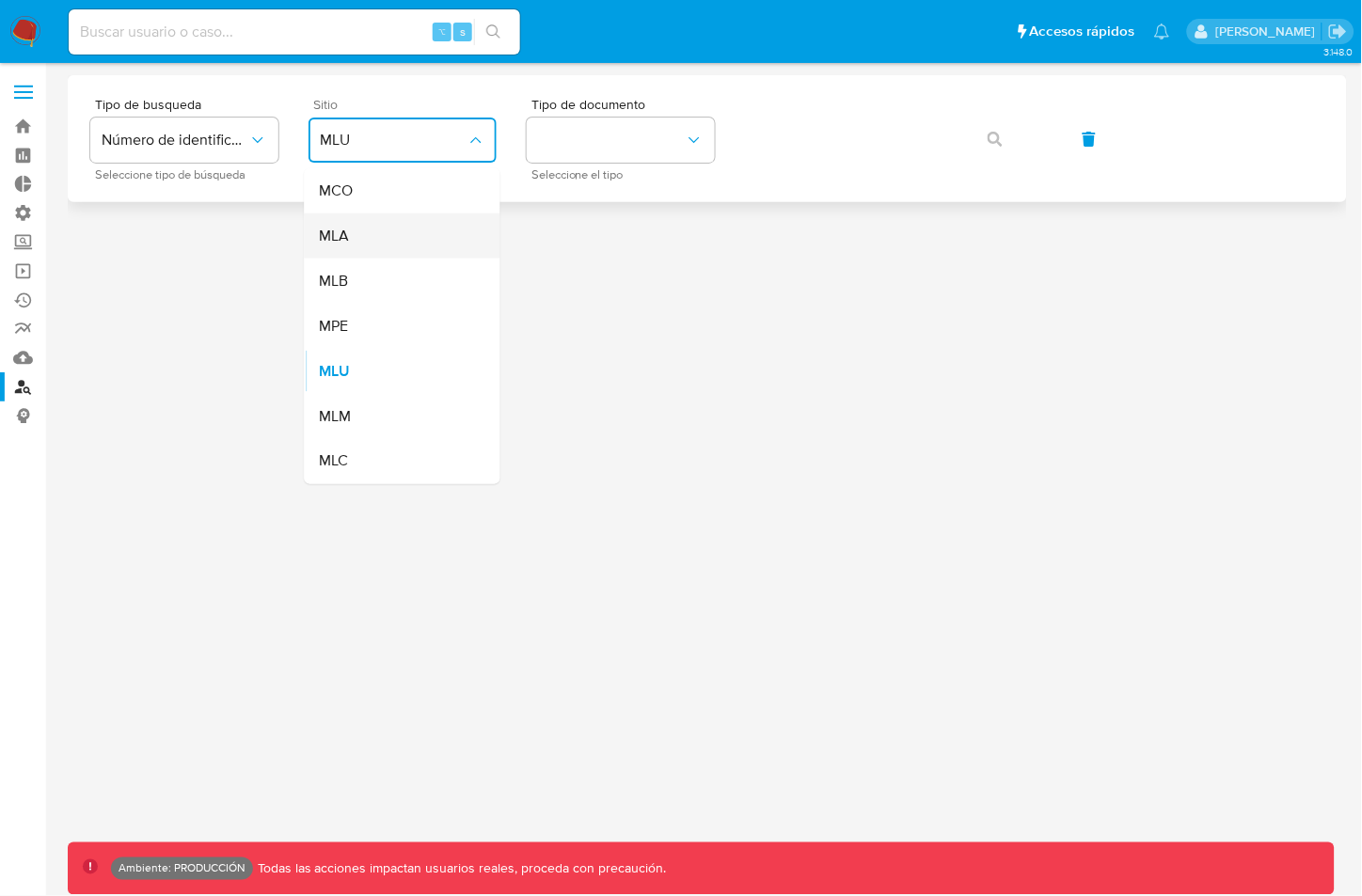 click on "MLA" at bounding box center [397, 236] 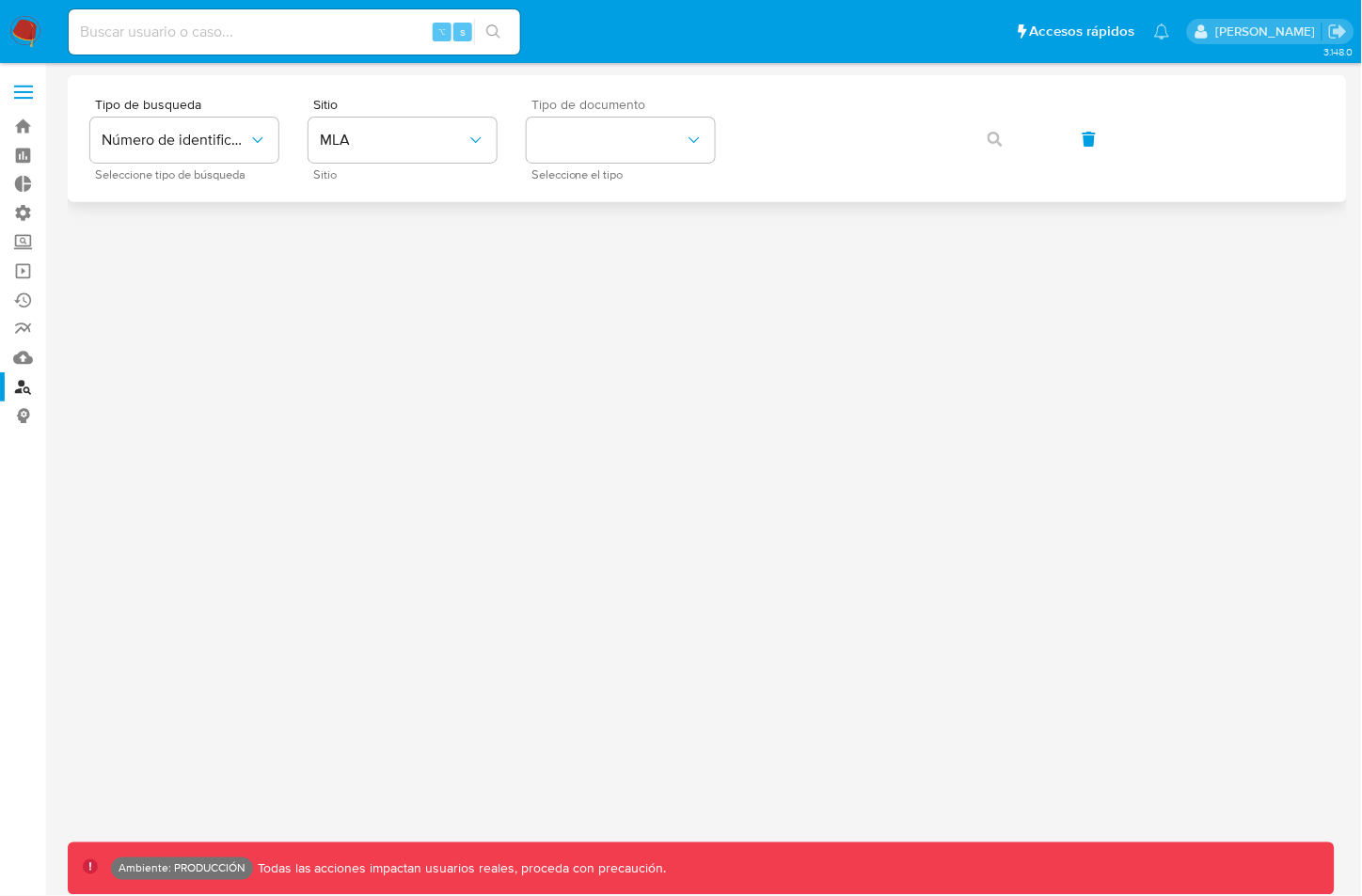 click on "Tipo de documento Seleccione el tipo" at bounding box center (621, 138) 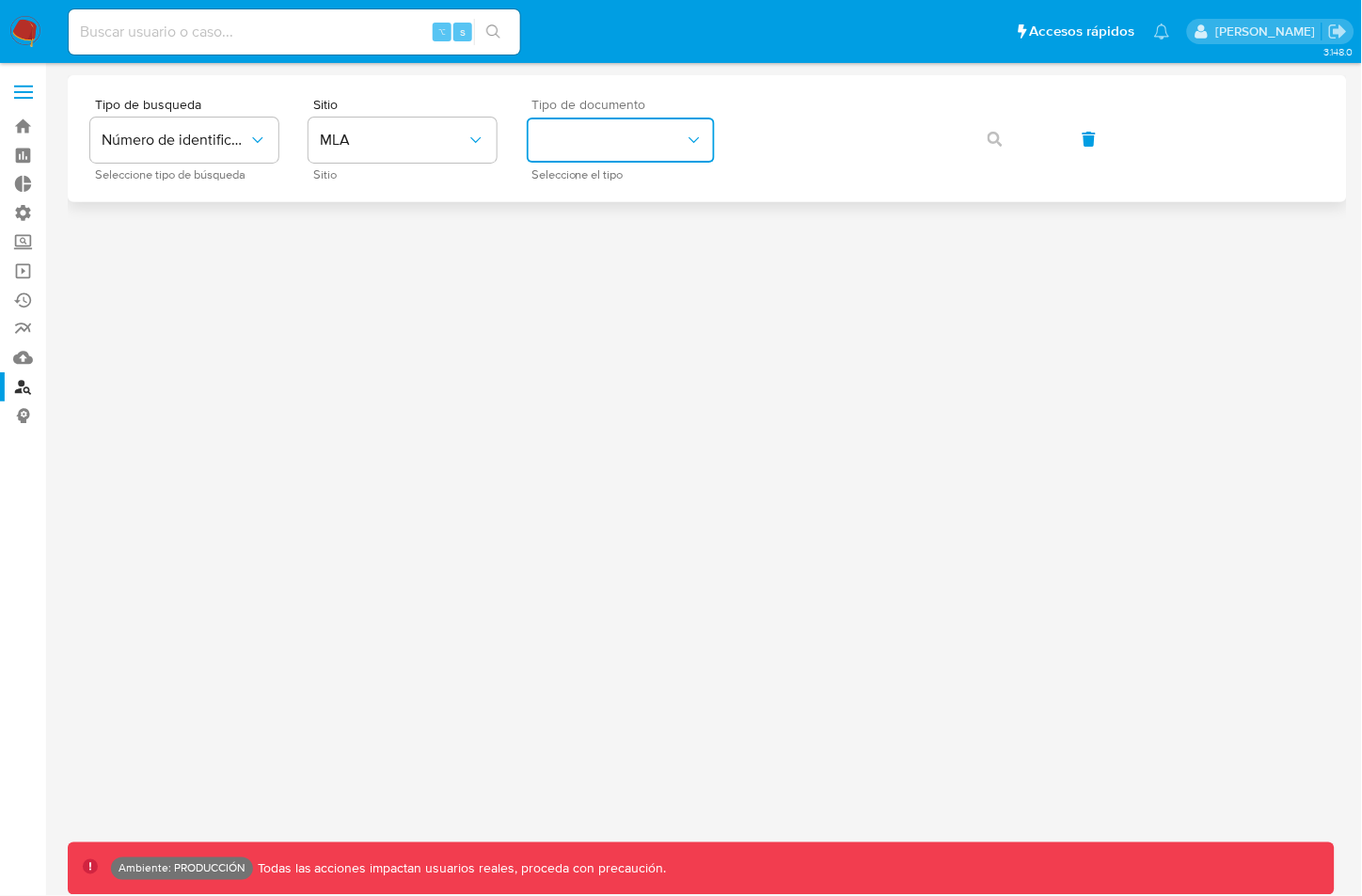 click at bounding box center [621, 140] 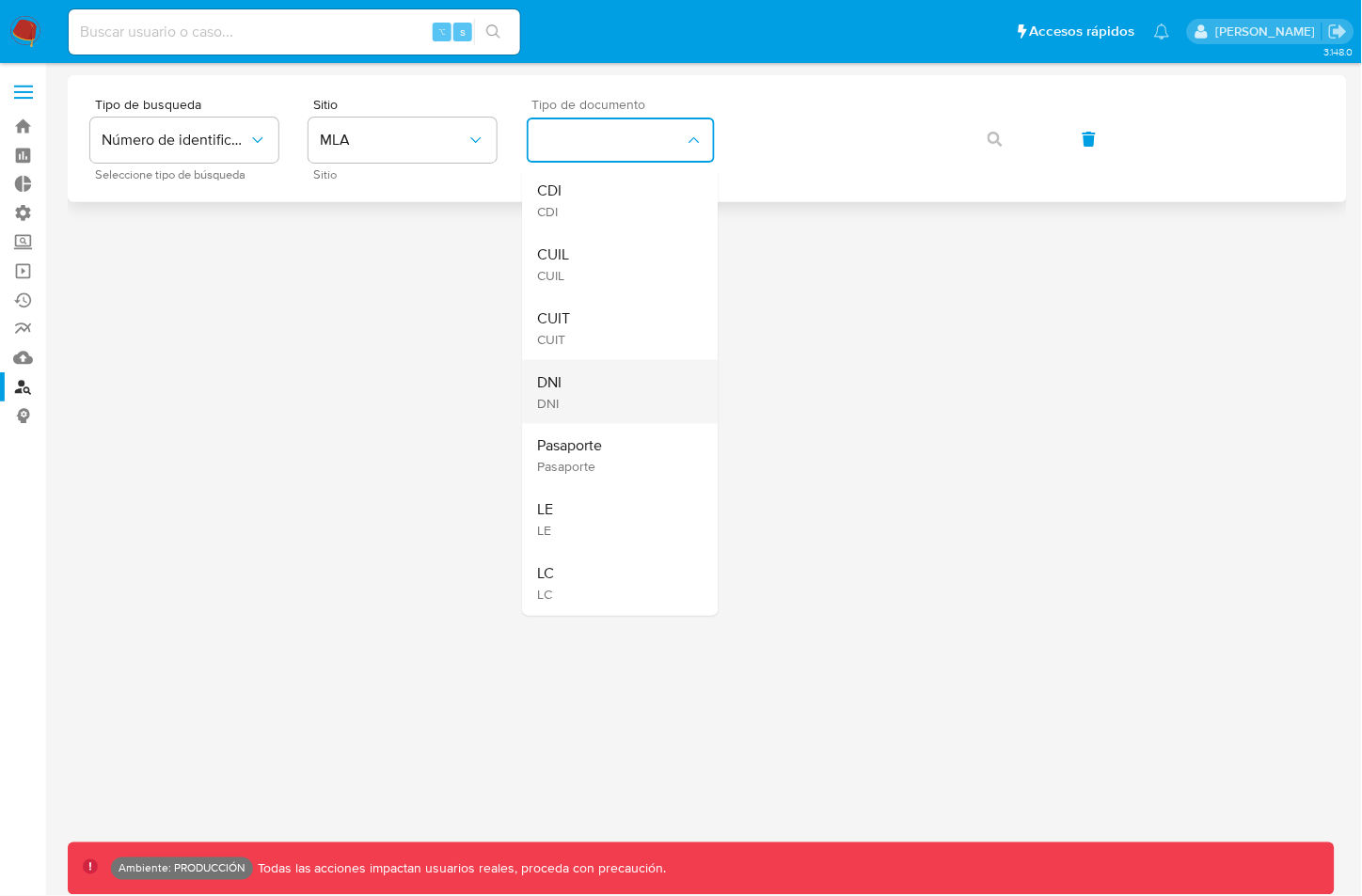 click on "DNI DNI" at bounding box center (615, 392) 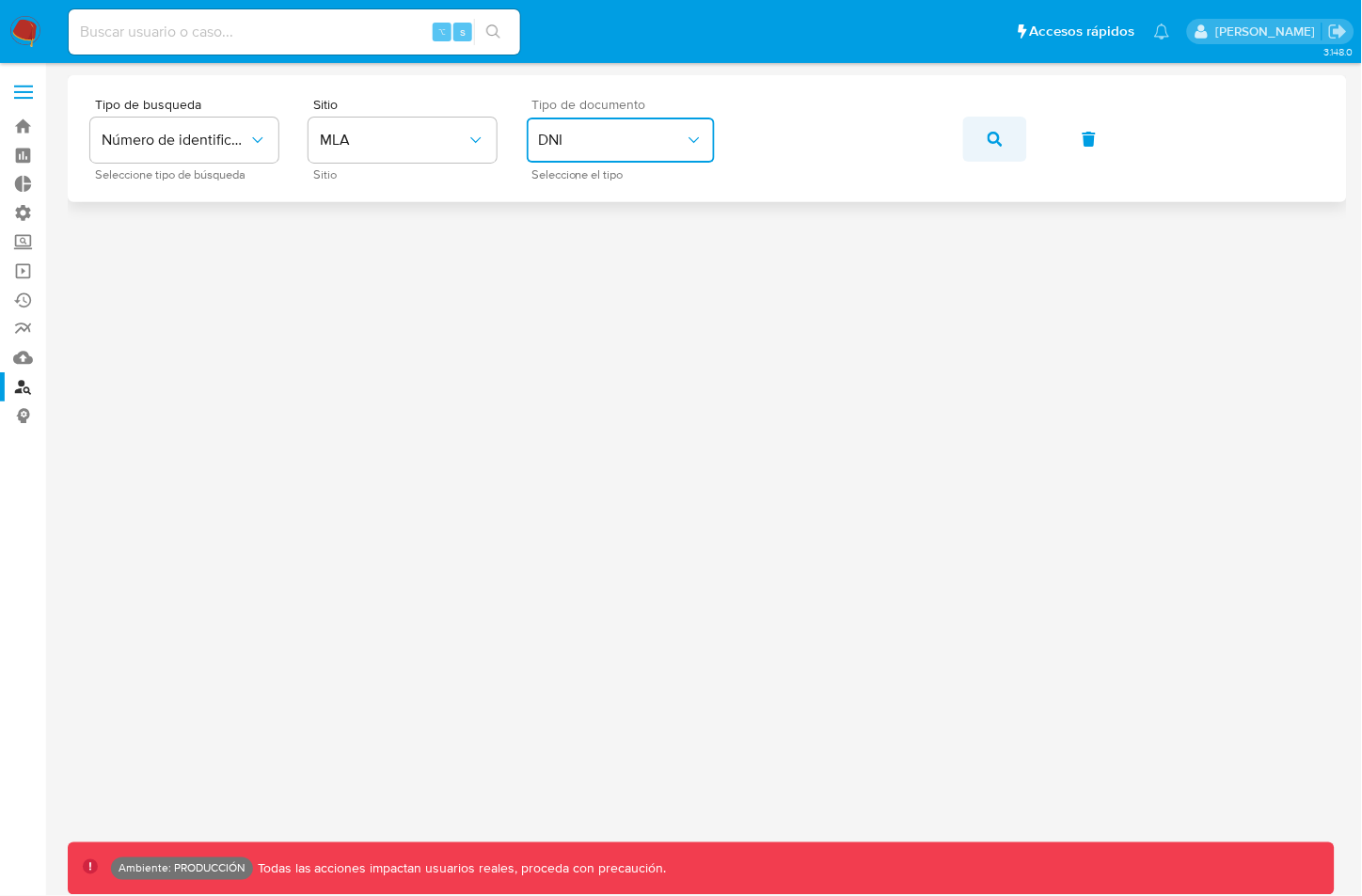 click 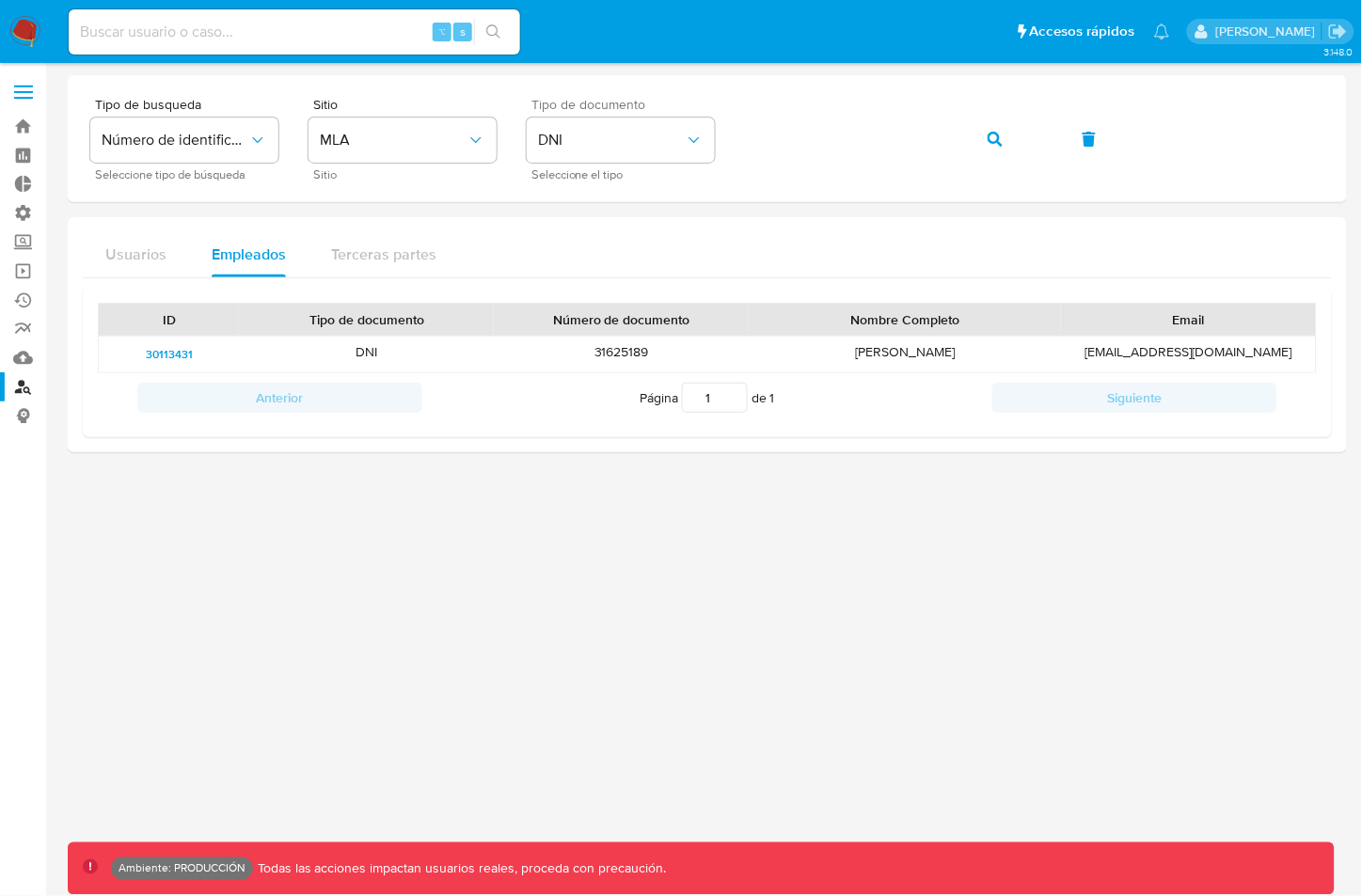 click at bounding box center [24, 92] 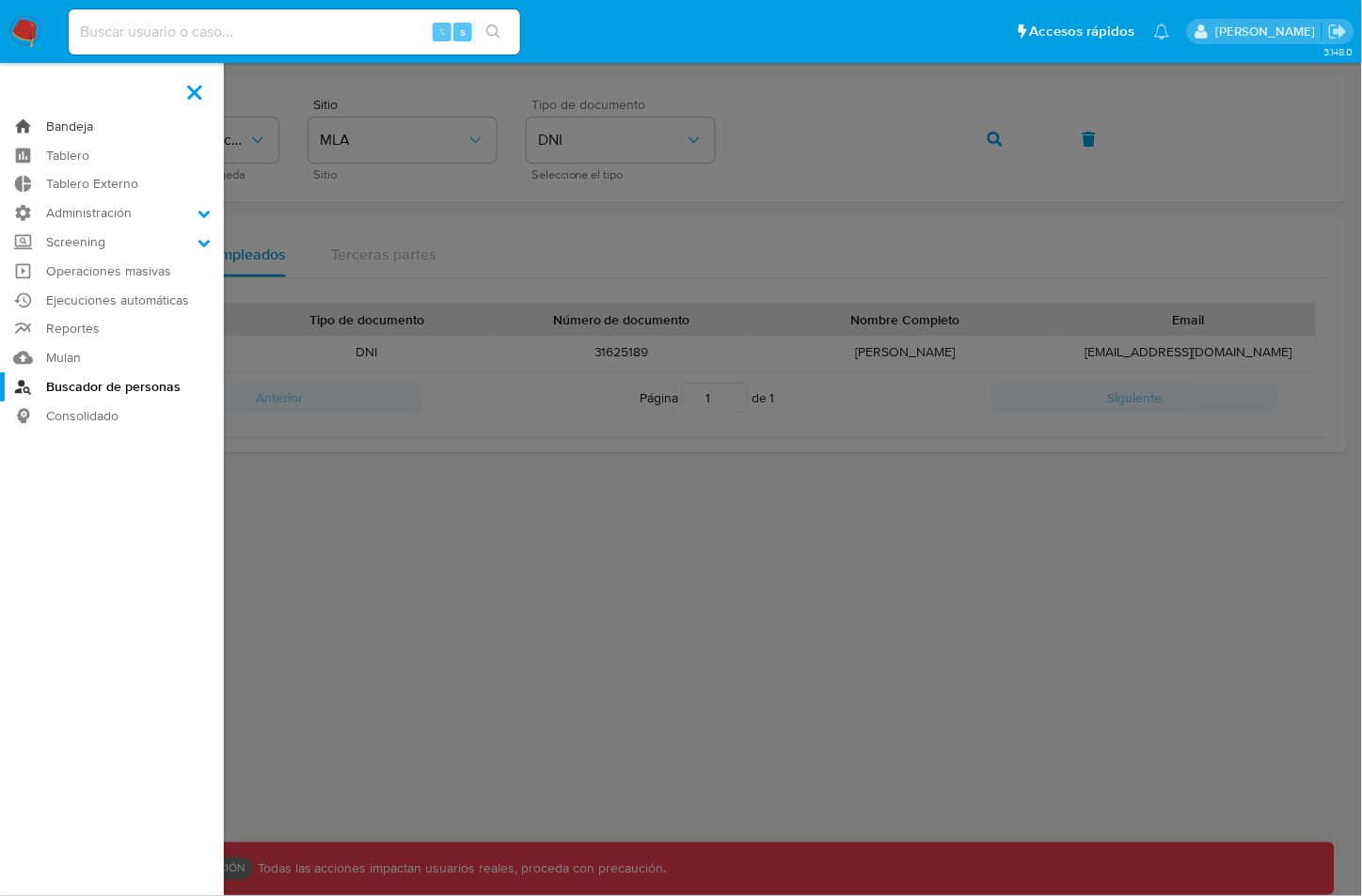 click on "Bandeja" at bounding box center [112, 126] 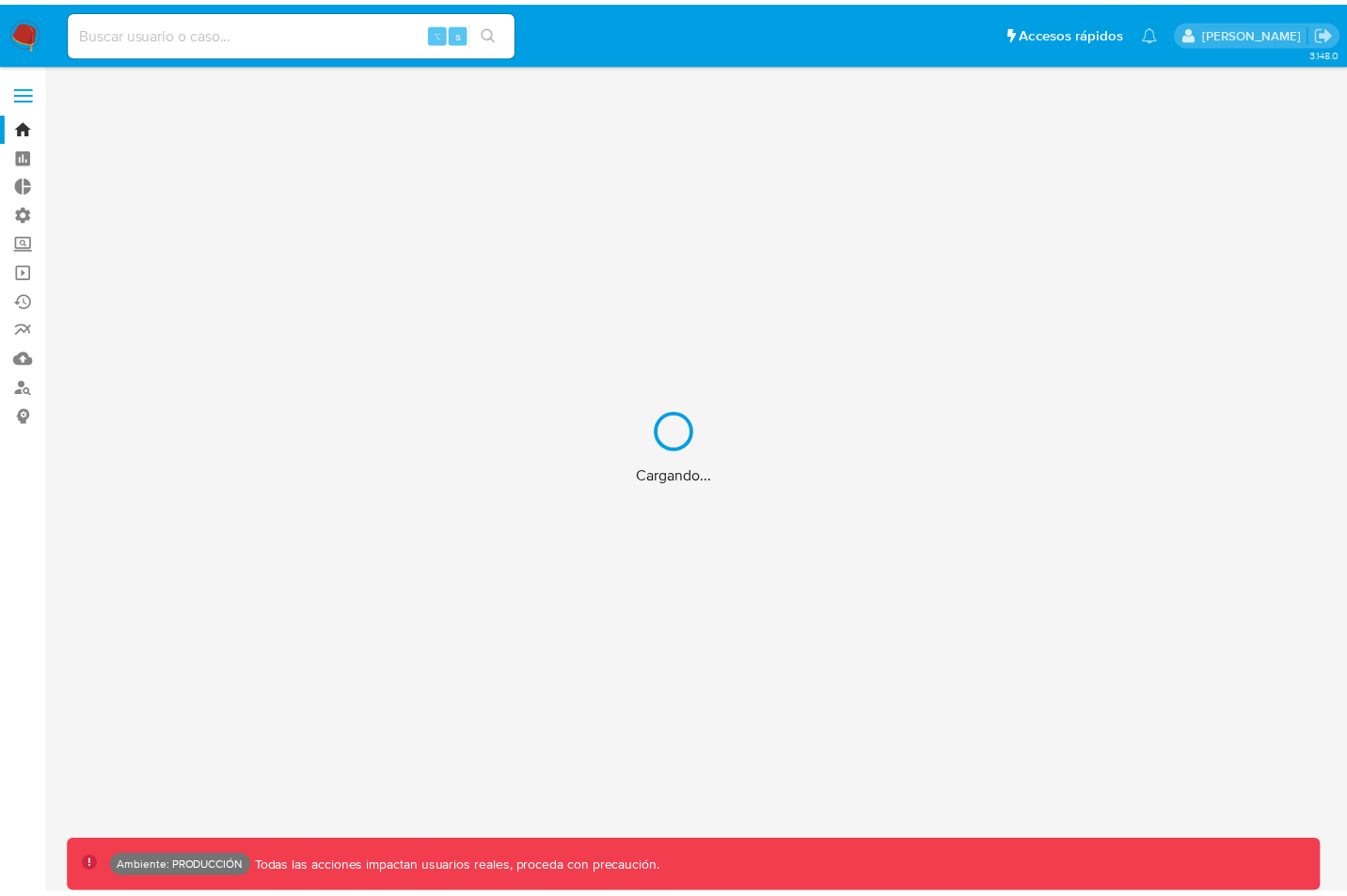scroll, scrollTop: 0, scrollLeft: 0, axis: both 